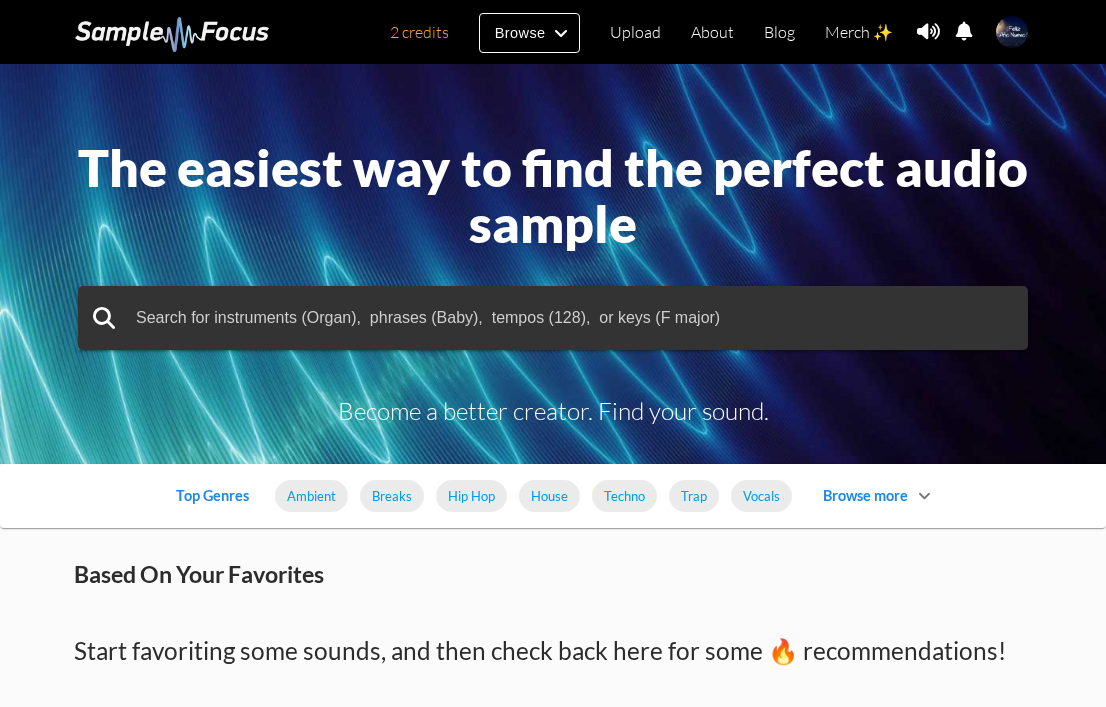 scroll, scrollTop: 0, scrollLeft: 0, axis: both 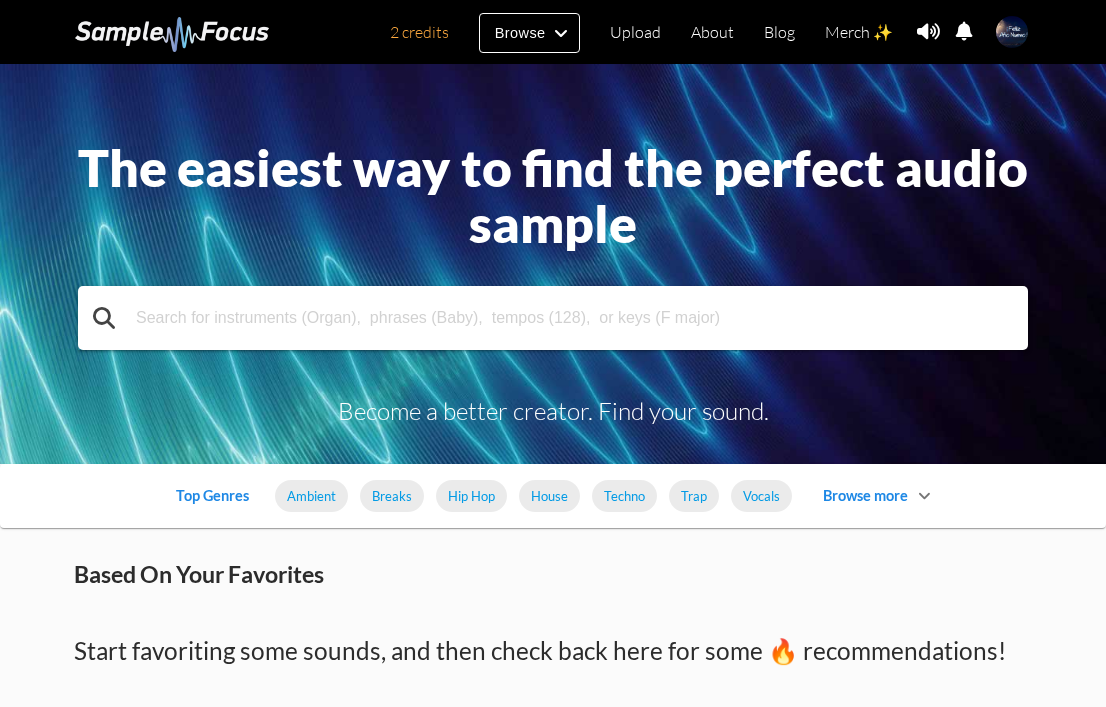 click at bounding box center (553, 318) 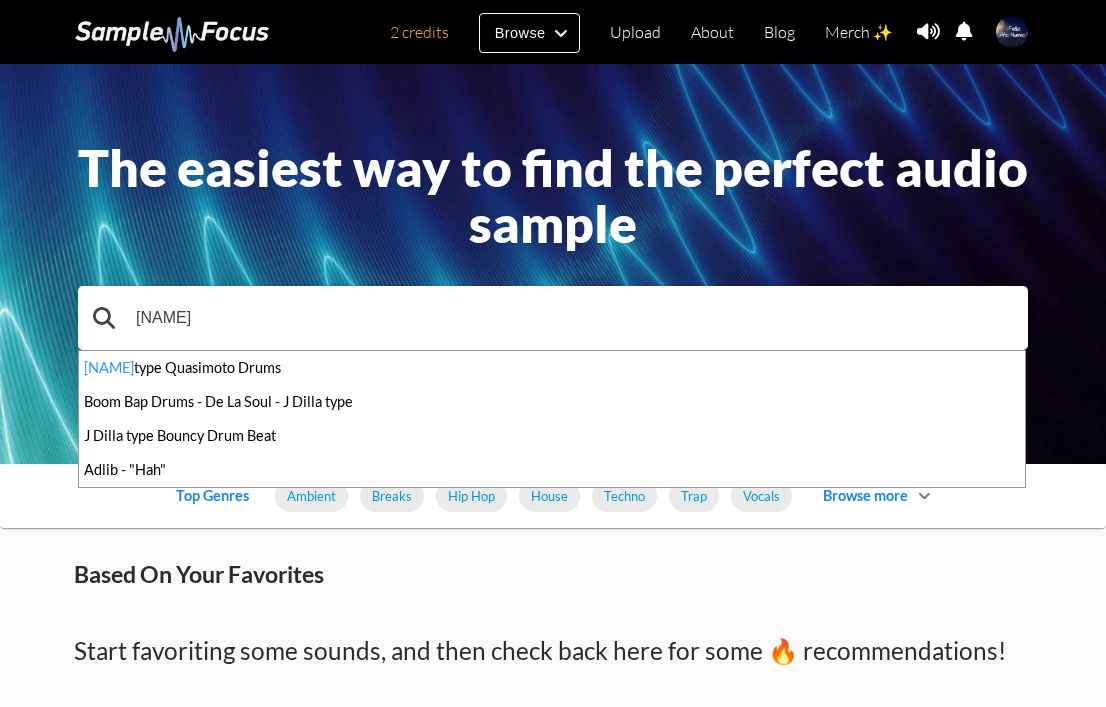 type on "madlib" 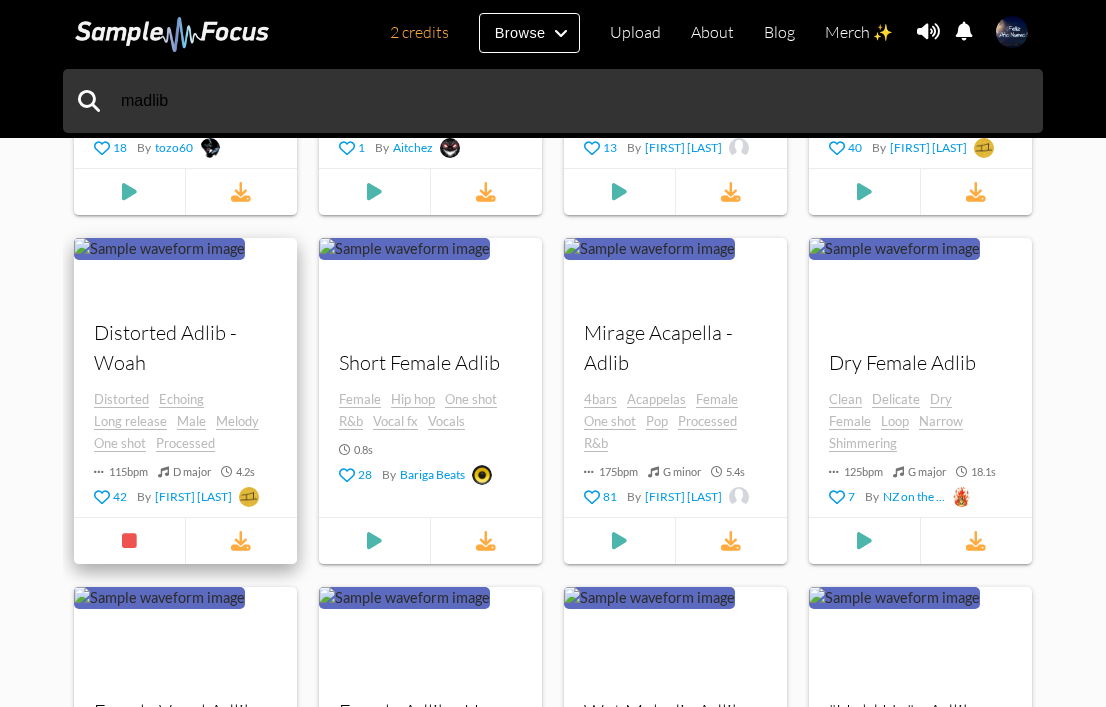 scroll, scrollTop: 2100, scrollLeft: 0, axis: vertical 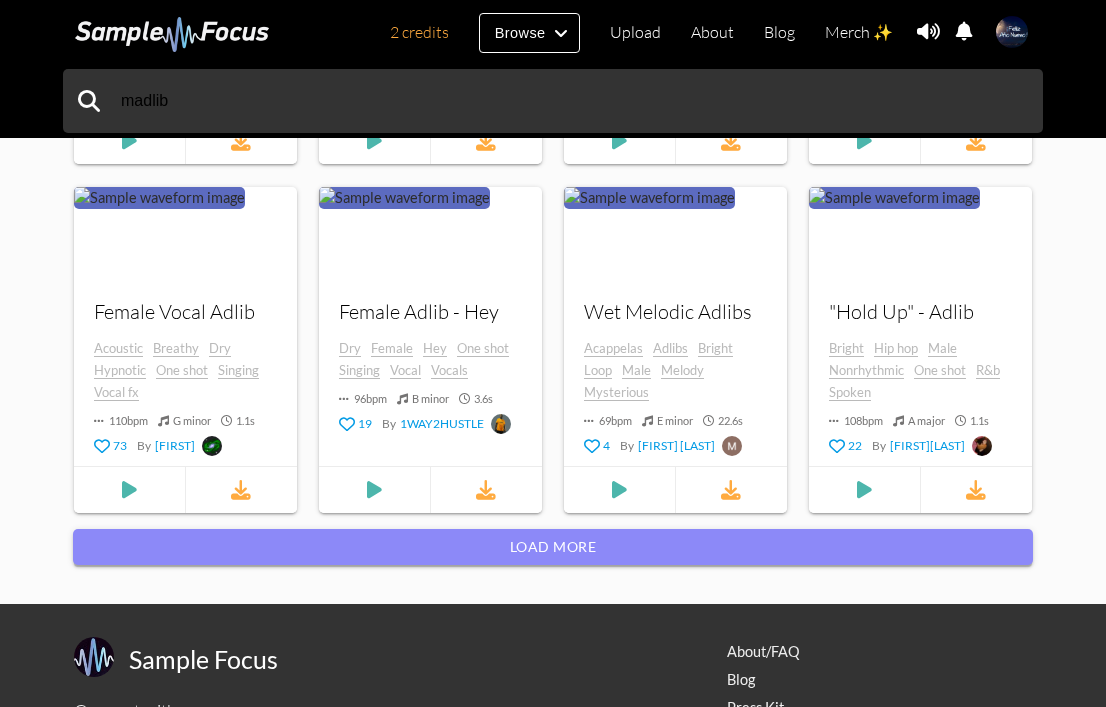 click on "Load more" at bounding box center [553, 547] 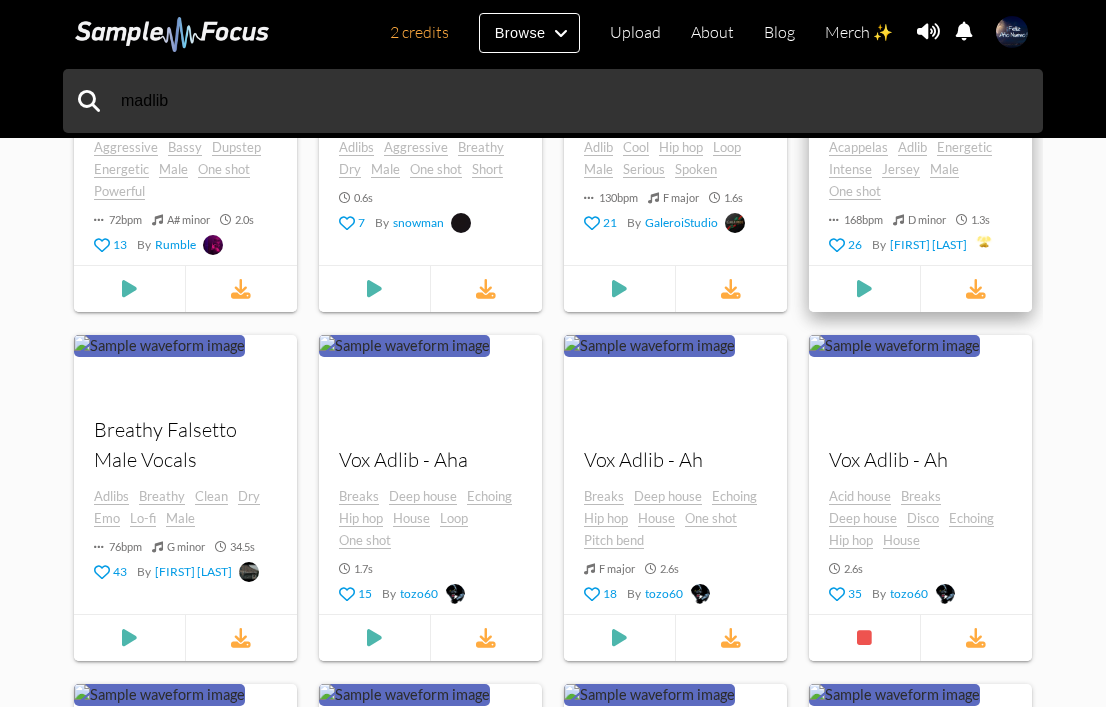 scroll, scrollTop: 3000, scrollLeft: 0, axis: vertical 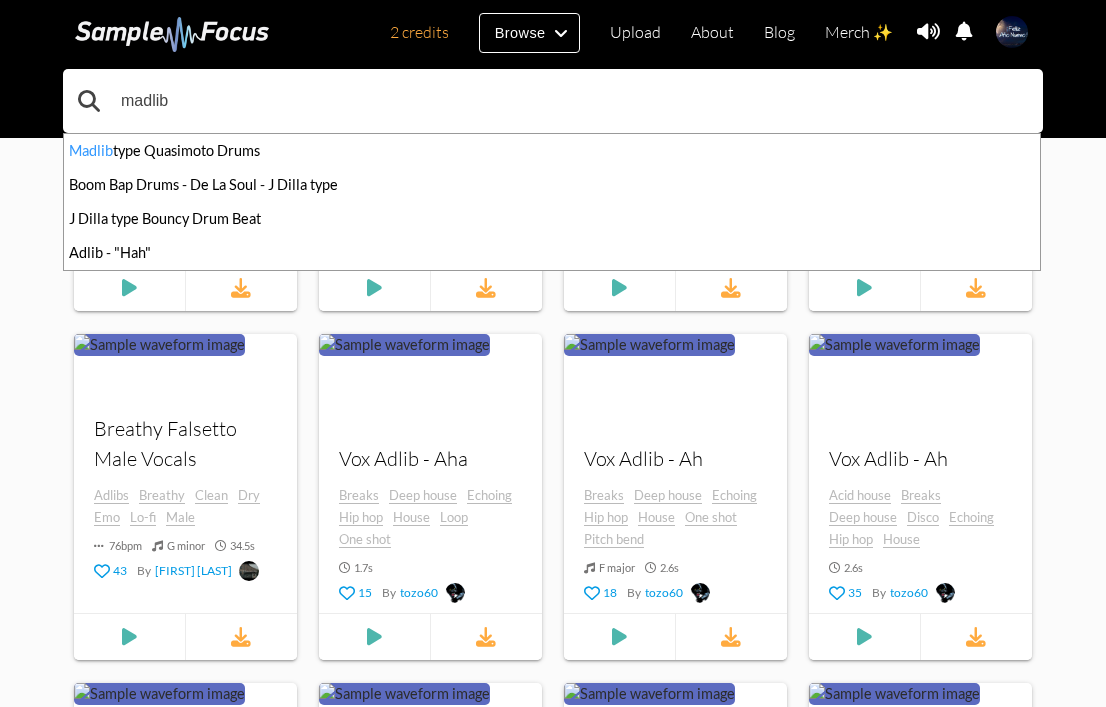 drag, startPoint x: 213, startPoint y: 111, endPoint x: 9, endPoint y: 105, distance: 204.08821 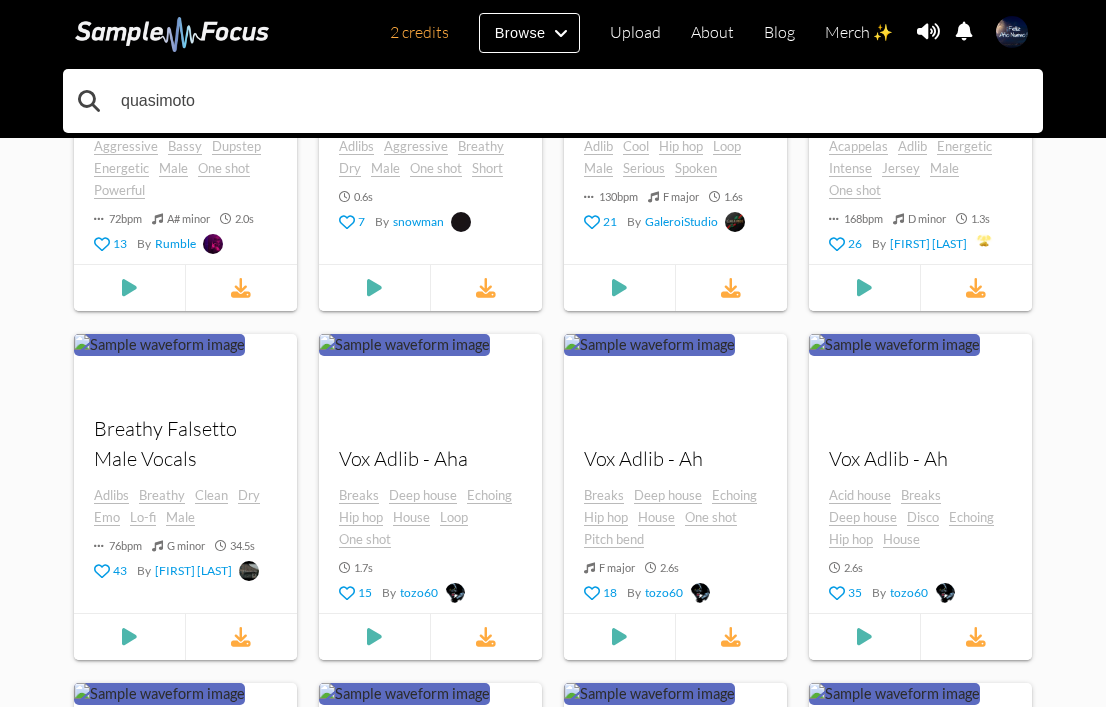 type on "quasimoto" 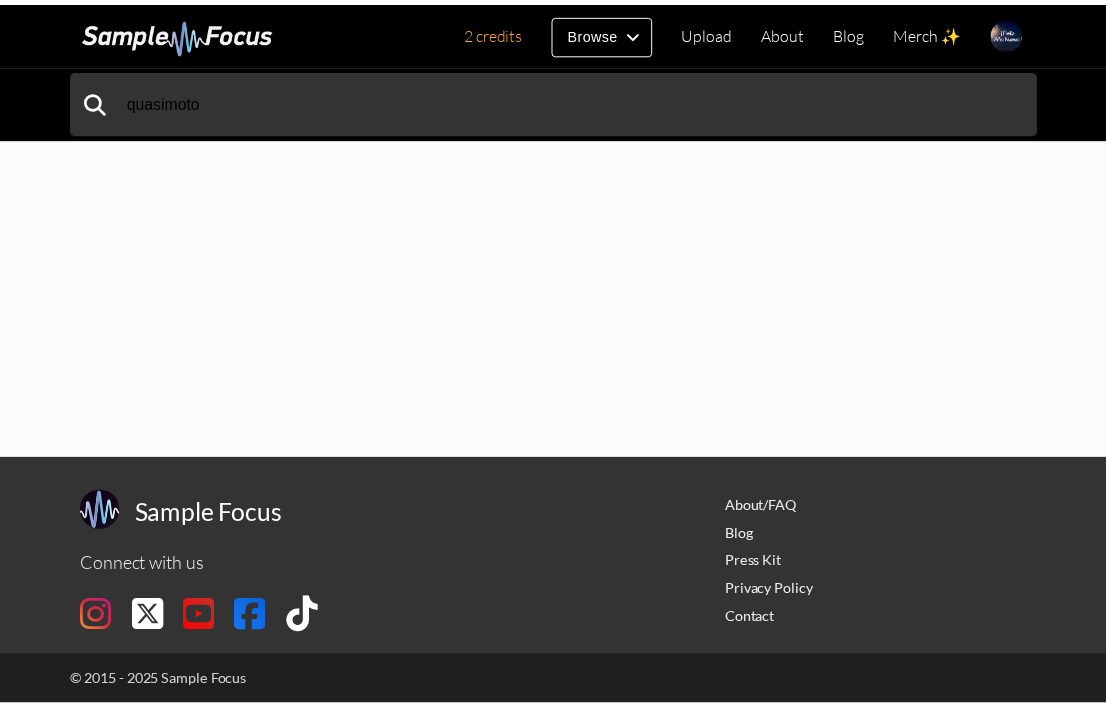 scroll, scrollTop: 0, scrollLeft: 0, axis: both 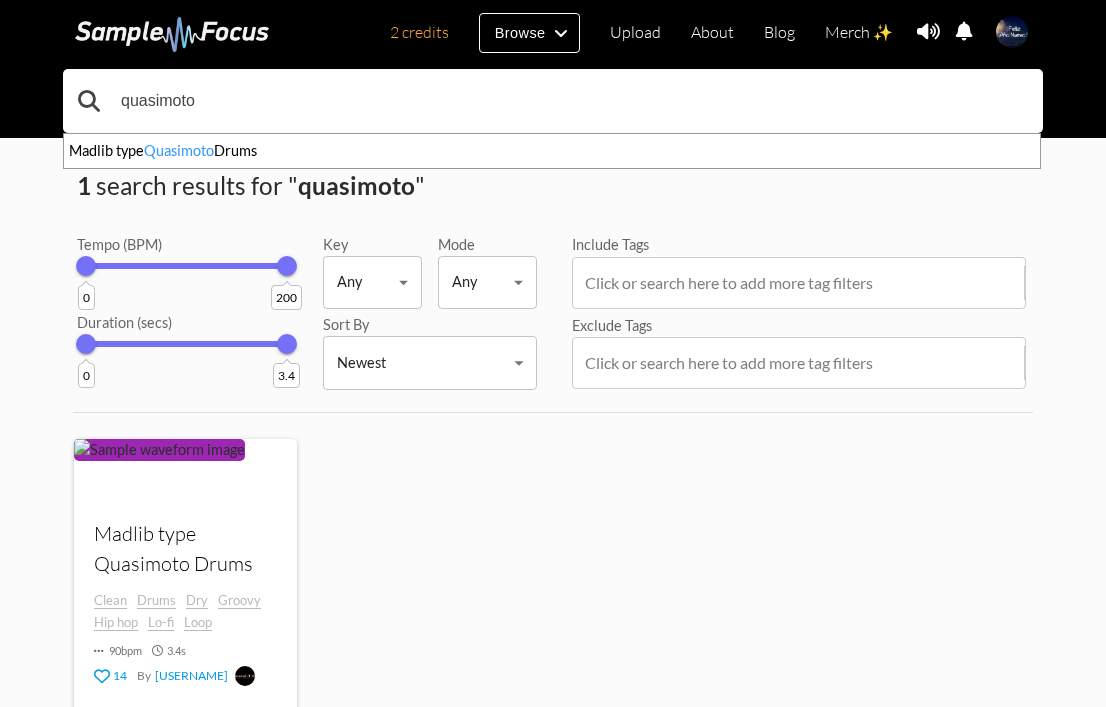 click on "quasimoto
Madlib type  Quasimoto  Drums" at bounding box center (553, 101) 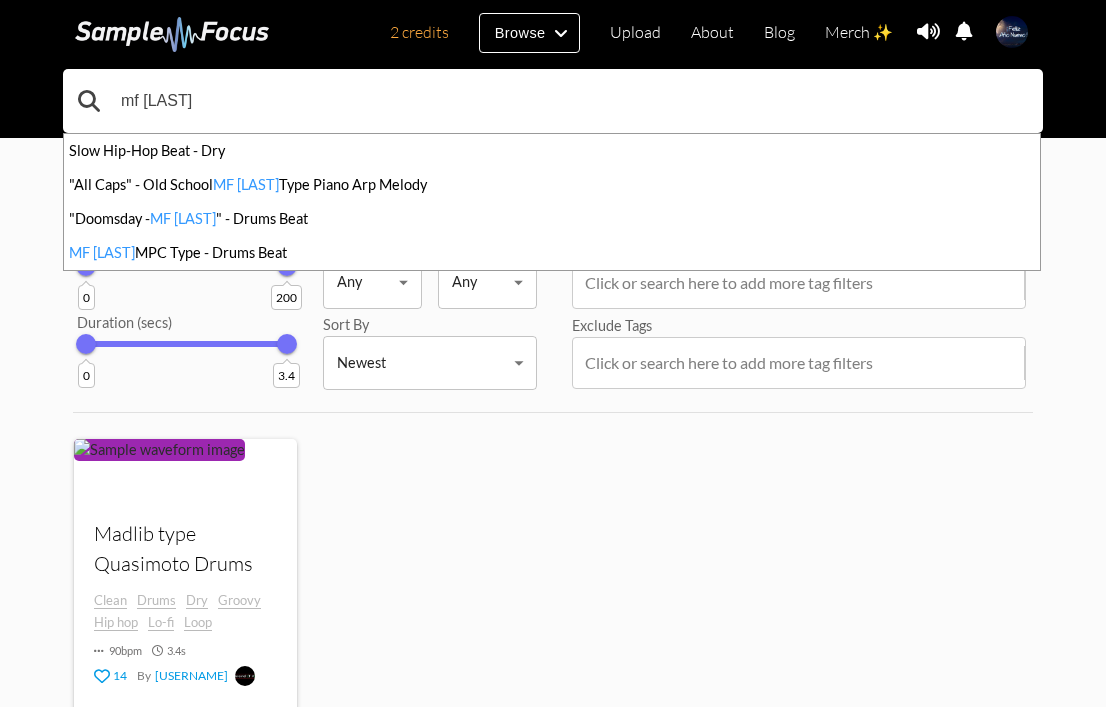 type on "mf doom" 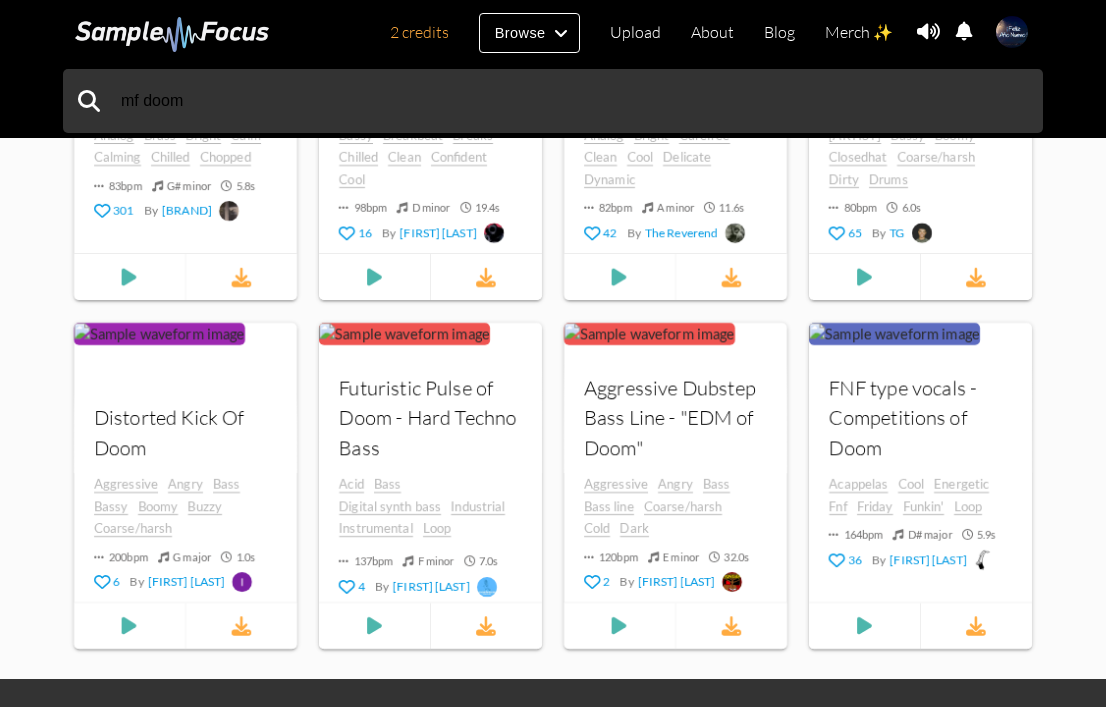 scroll, scrollTop: 884, scrollLeft: 0, axis: vertical 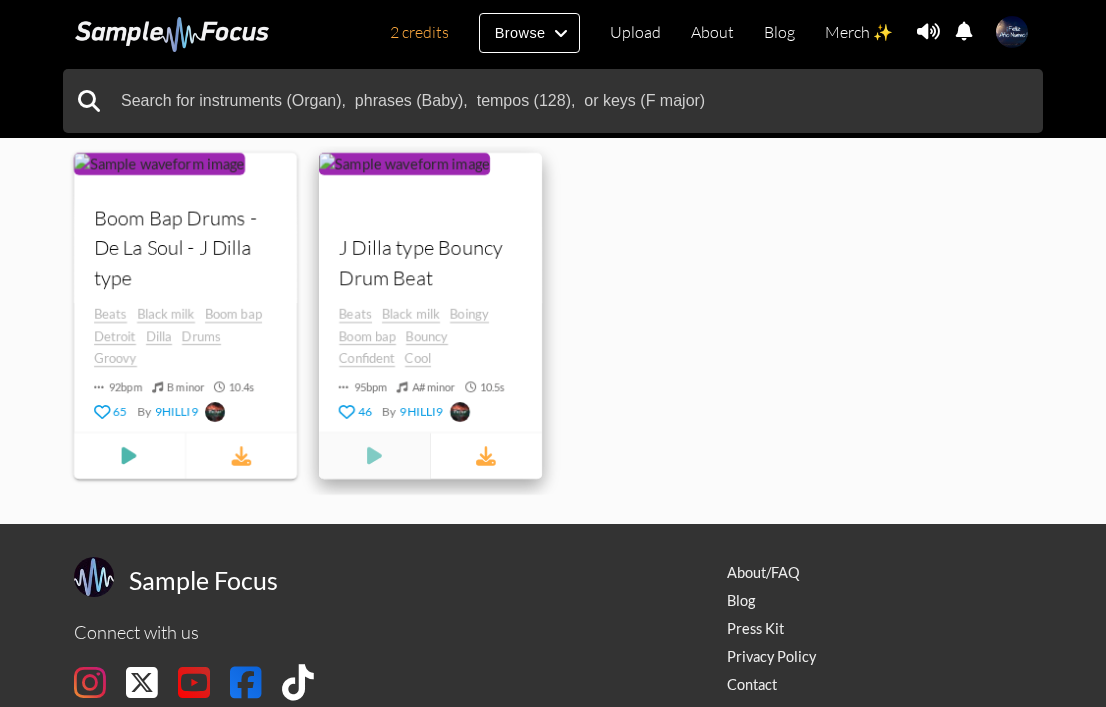 click at bounding box center [129, 457] 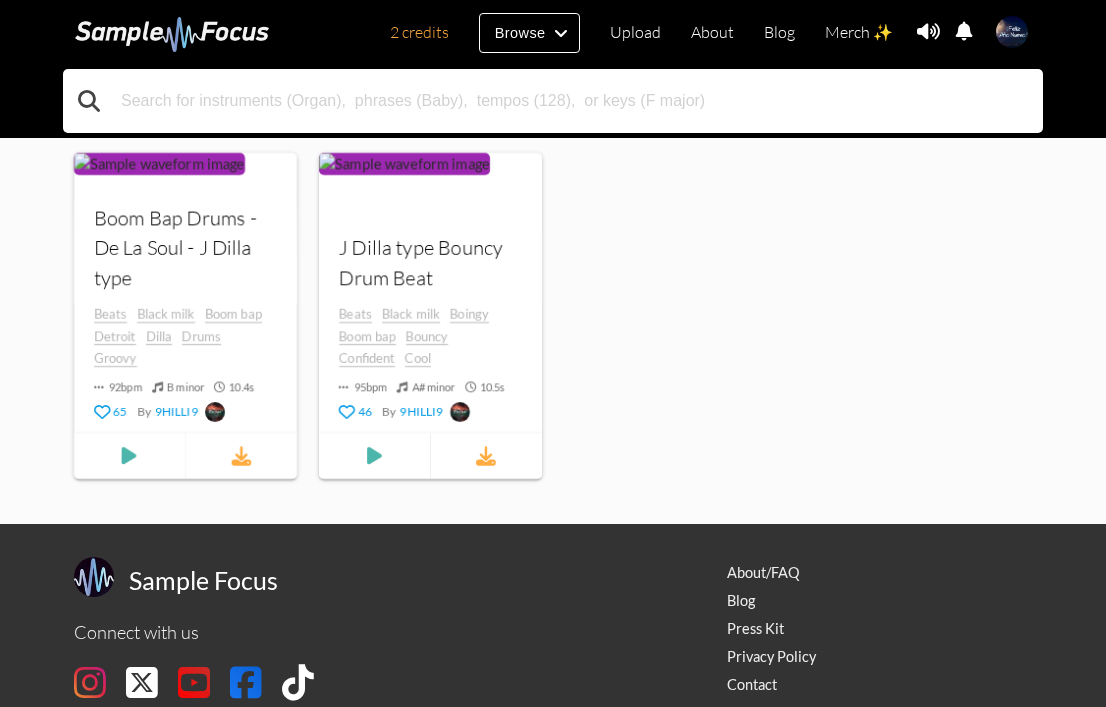 click at bounding box center (553, 101) 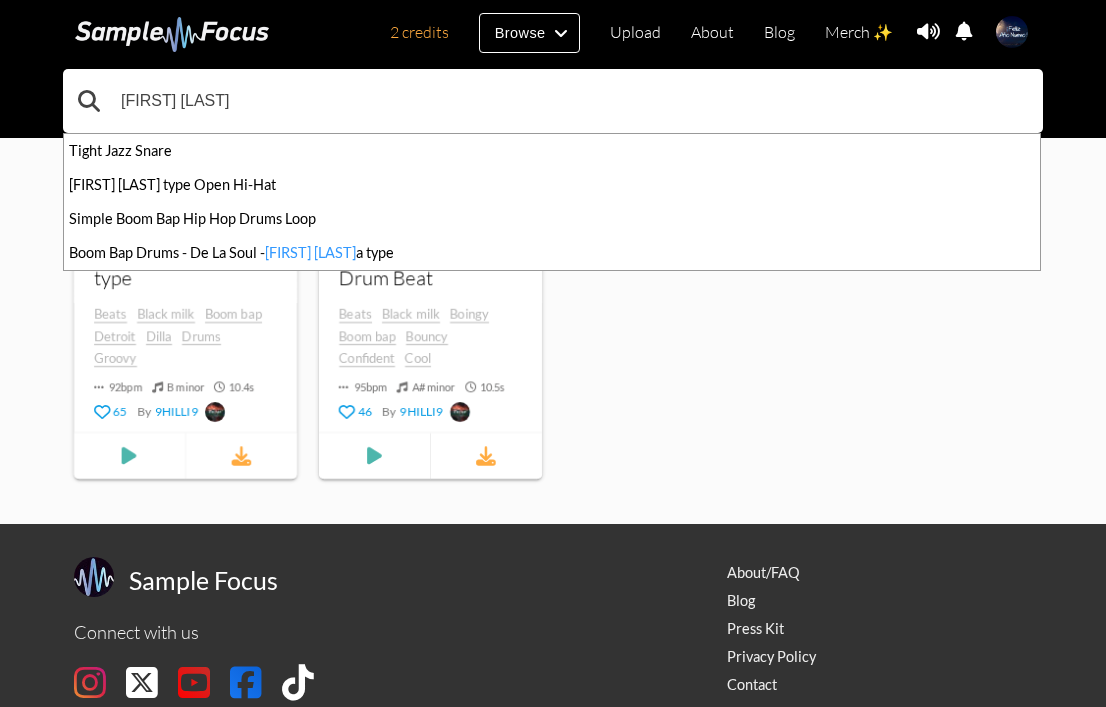 type on "j dilla" 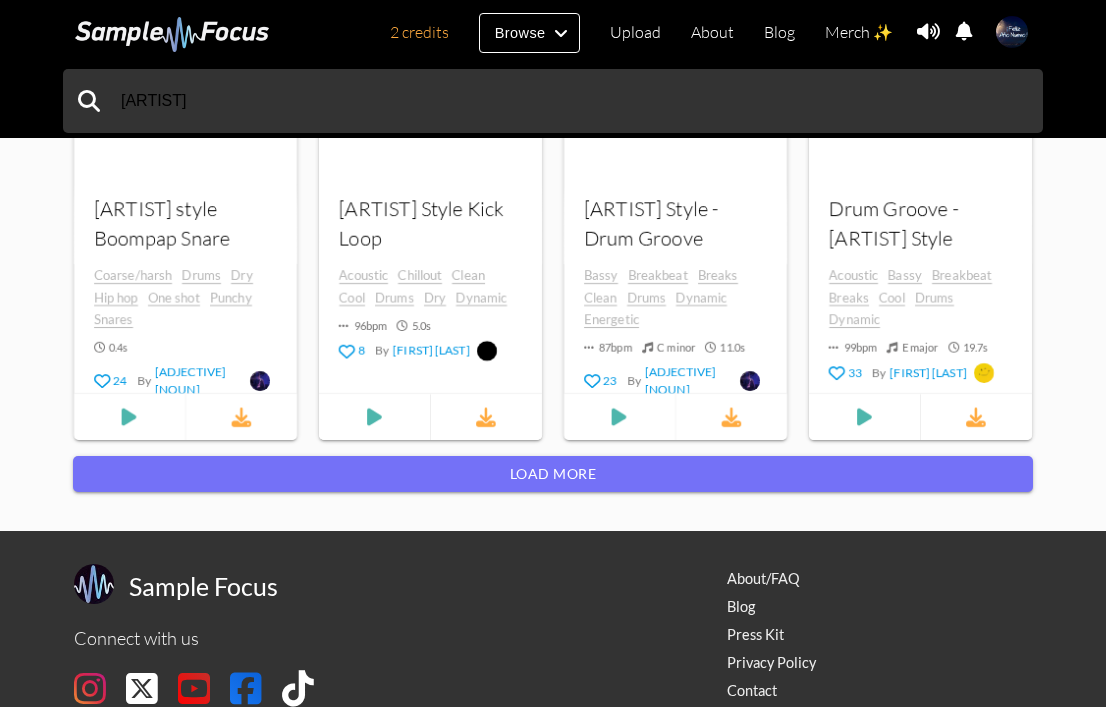 scroll, scrollTop: 2246, scrollLeft: 0, axis: vertical 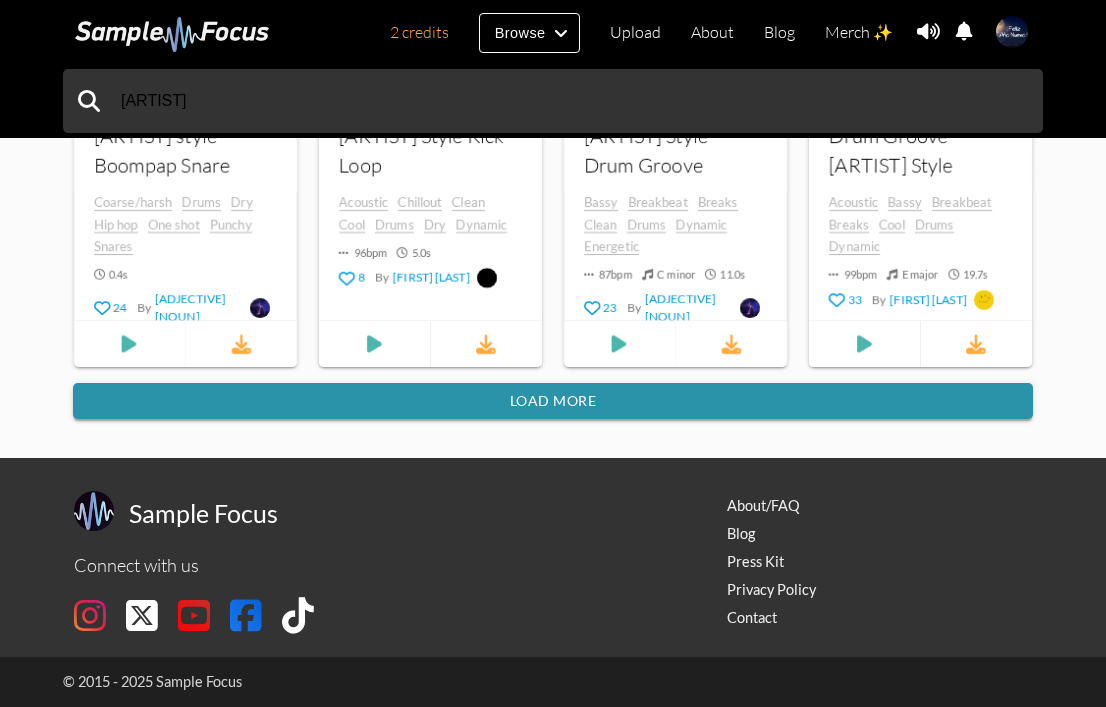 click on "Load more" at bounding box center [553, 401] 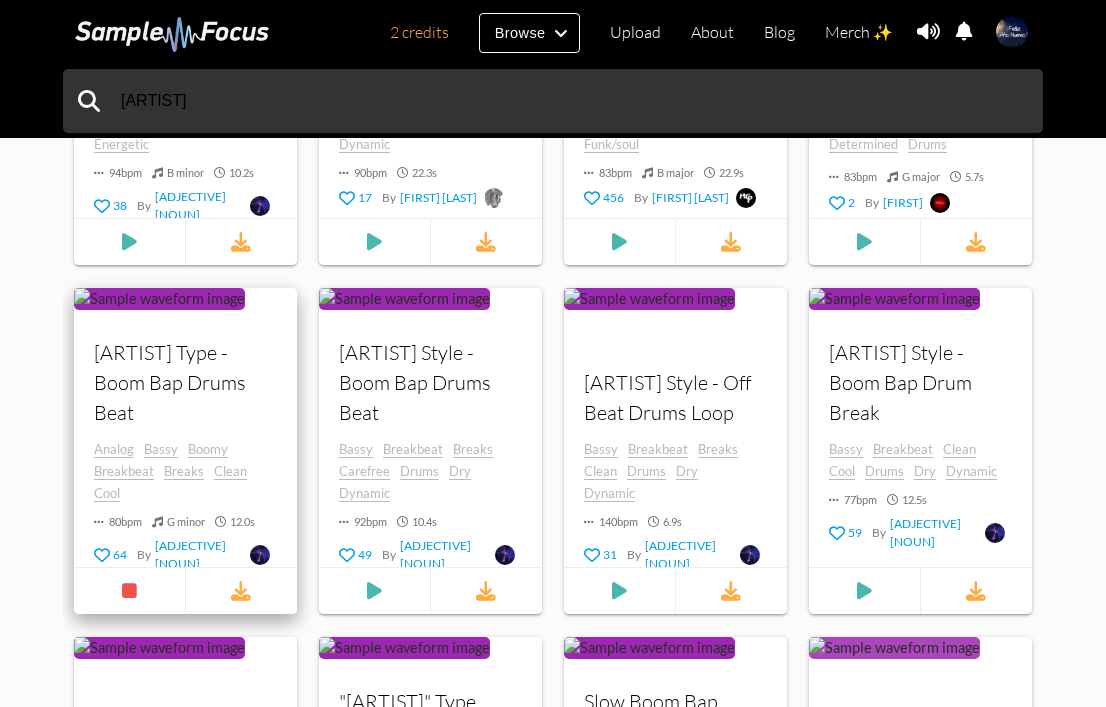 scroll, scrollTop: 2846, scrollLeft: 0, axis: vertical 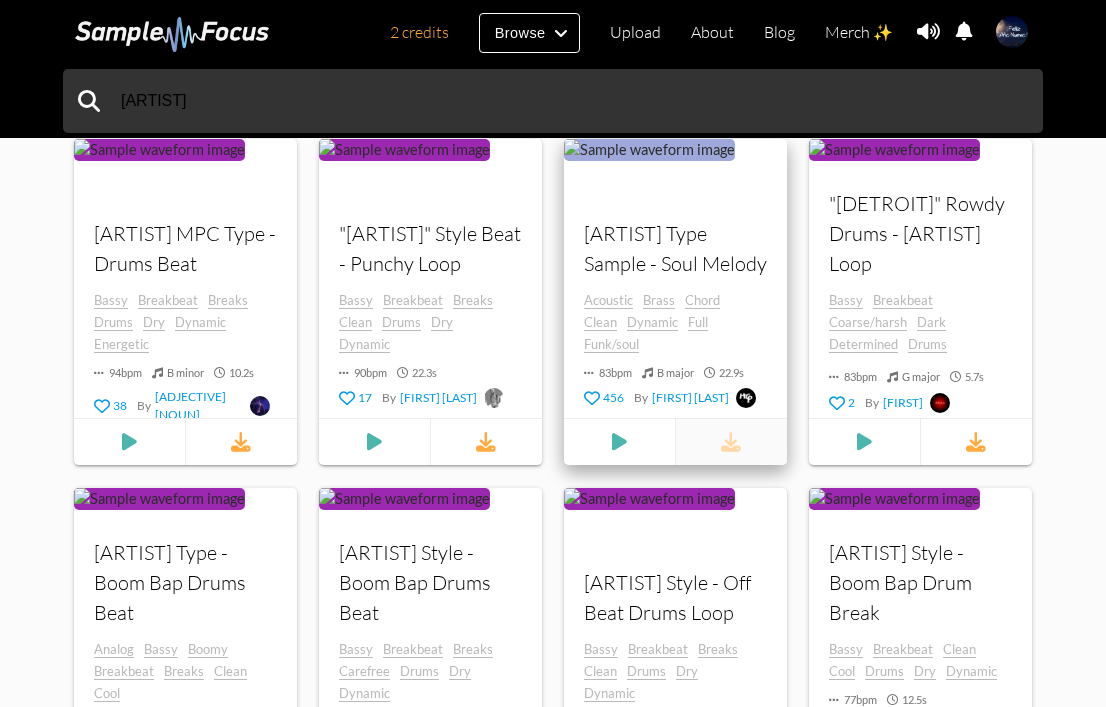 click at bounding box center (732, 443) 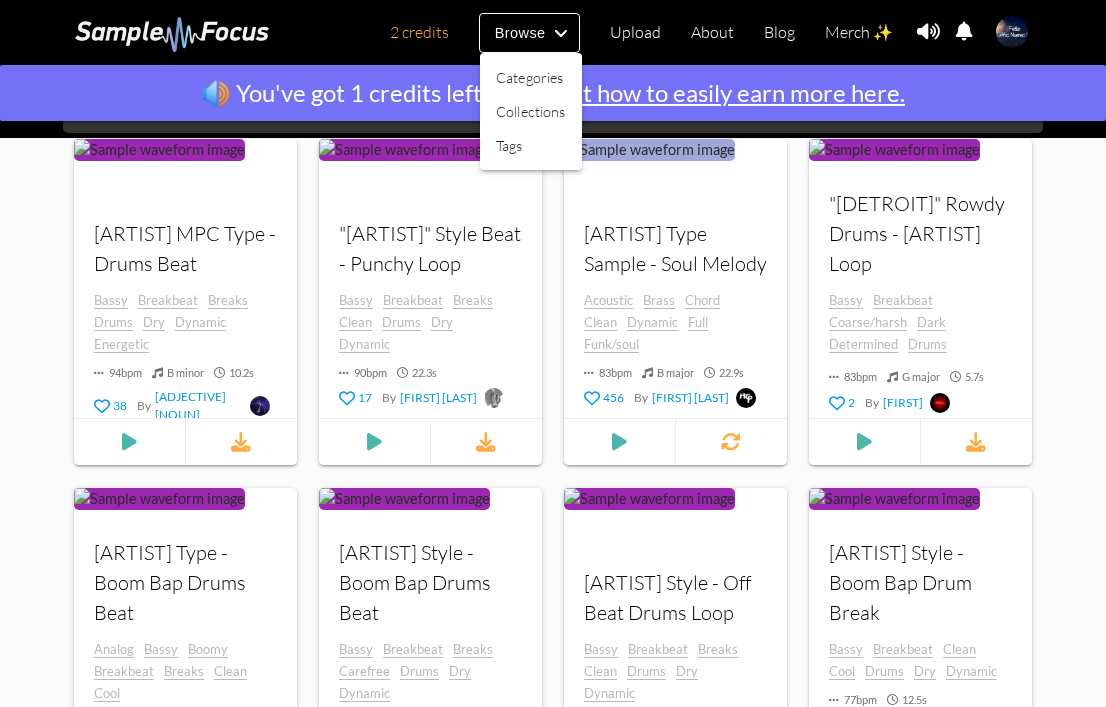 click at bounding box center [553, 353] 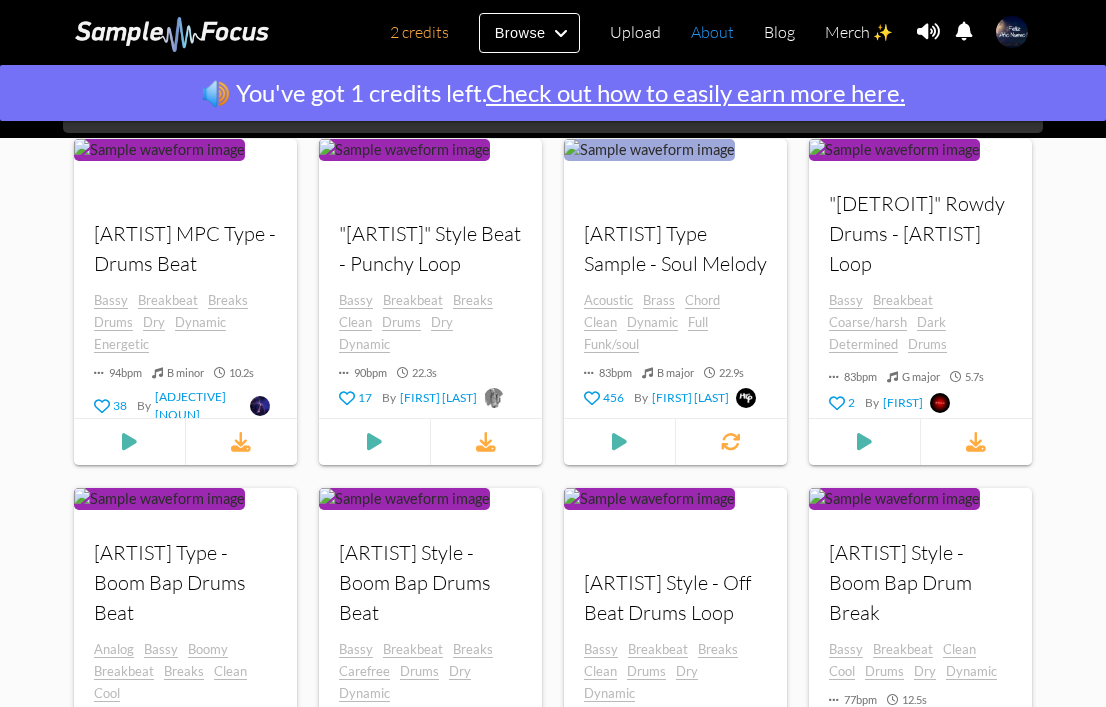 click on "About" at bounding box center [712, 32] 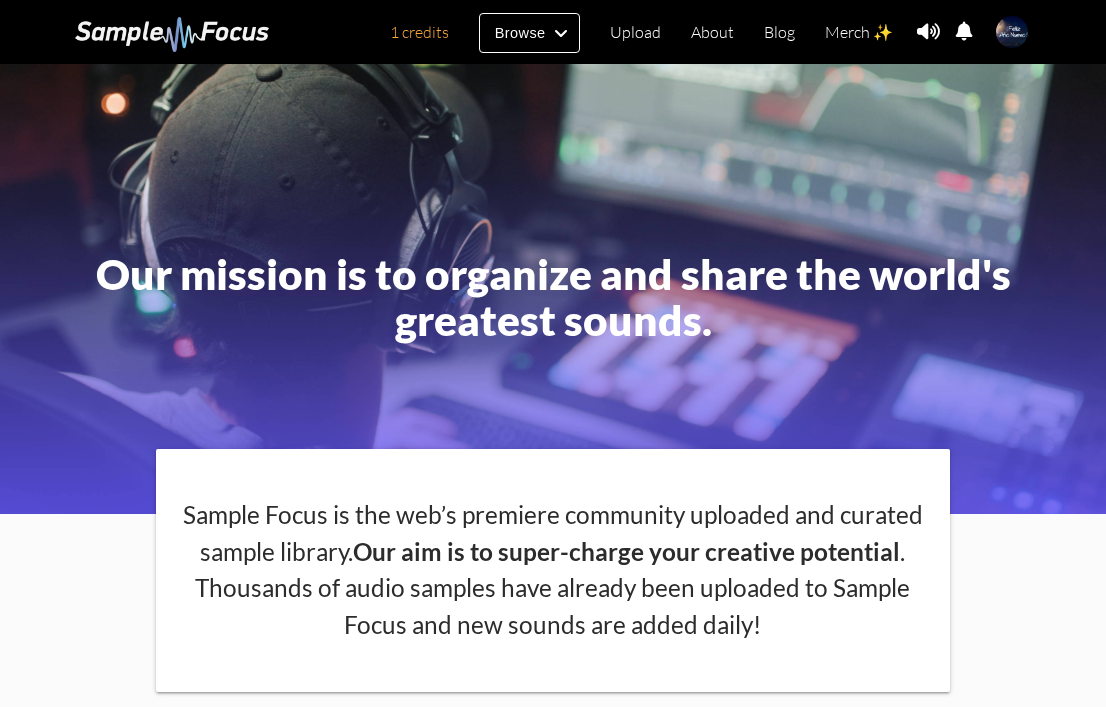 scroll, scrollTop: 0, scrollLeft: 0, axis: both 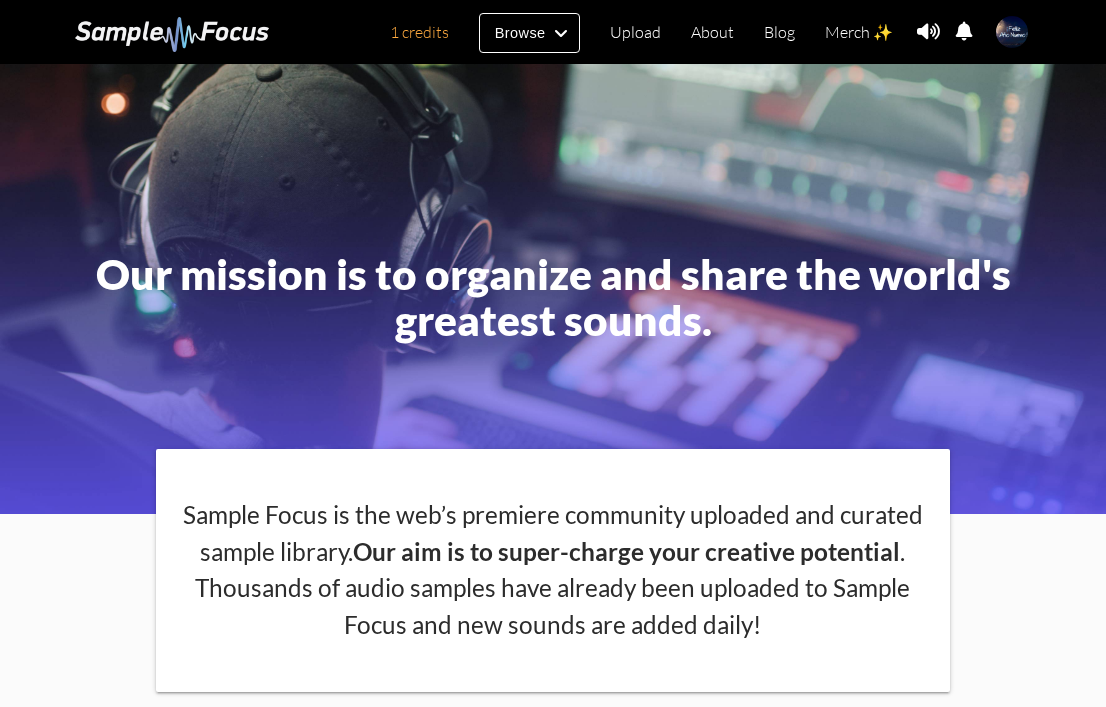 click on "Our mission is to organize and share the world's greatest sounds." at bounding box center (553, 297) 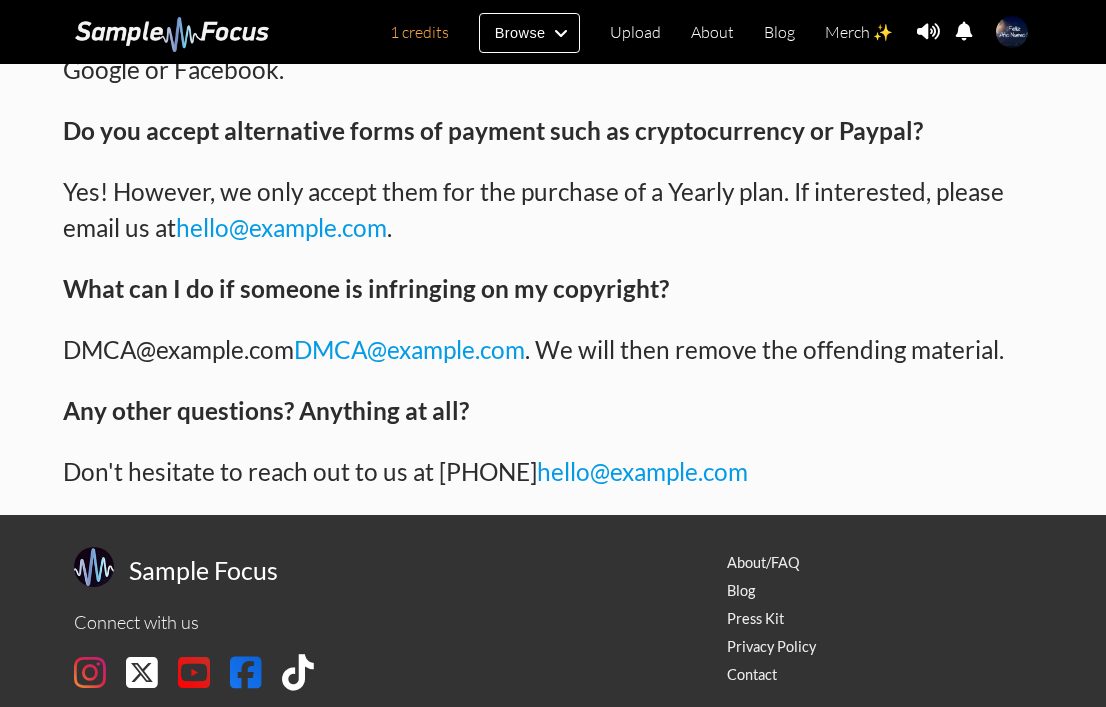 scroll, scrollTop: 5200, scrollLeft: 0, axis: vertical 